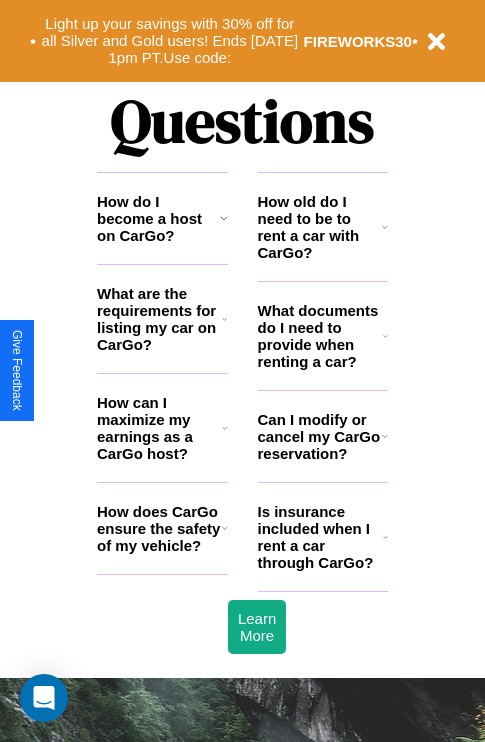 scroll, scrollTop: 2423, scrollLeft: 0, axis: vertical 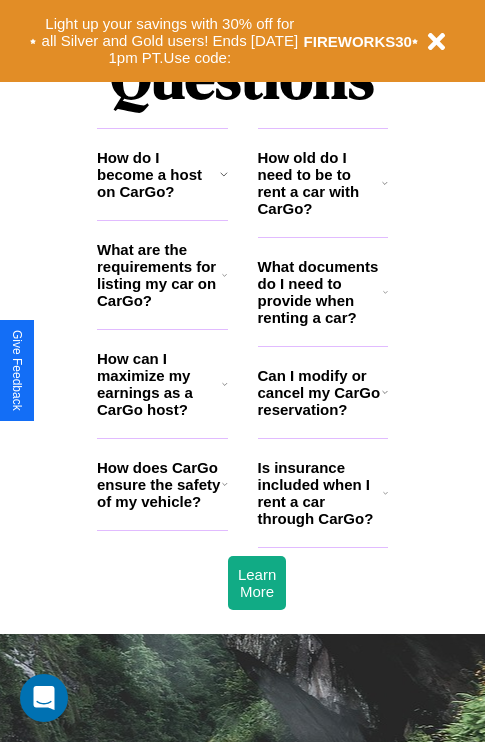 click 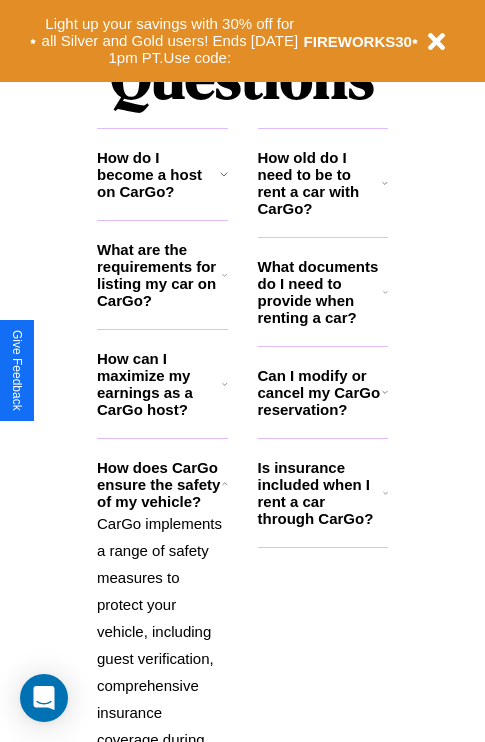 click on "What documents do I need to provide when renting a car?" at bounding box center [321, 292] 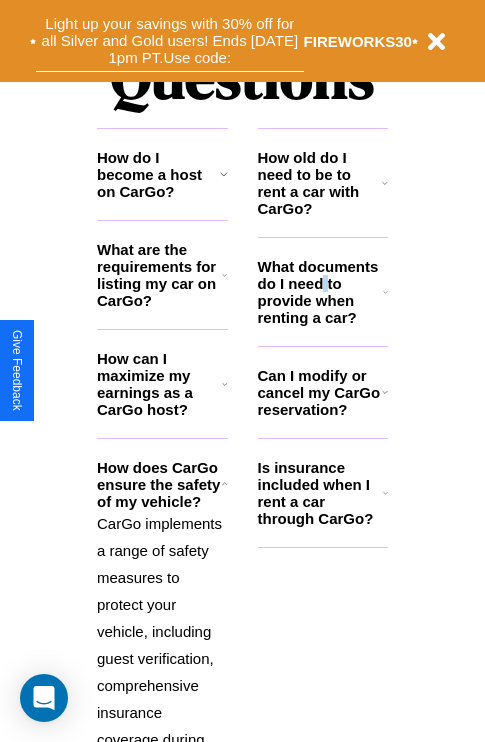 click on "Light up your savings with 30% off for all Silver and Gold users! Ends [DATE] 1pm PT.  Use code:" at bounding box center (170, 41) 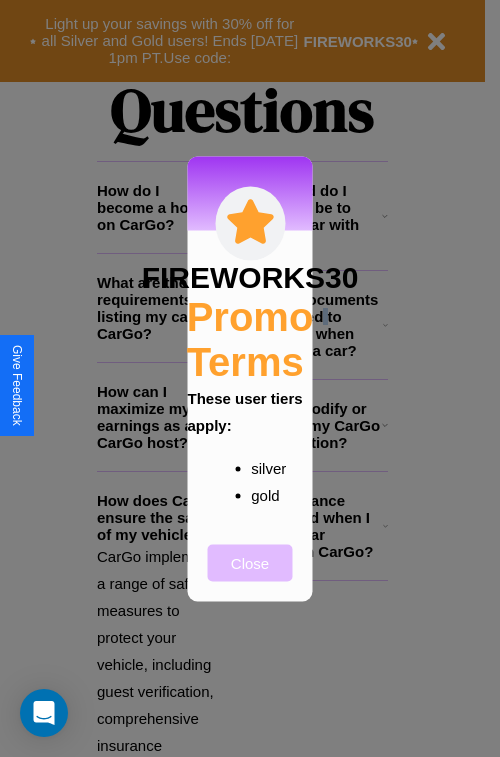 click on "Close" at bounding box center (250, 562) 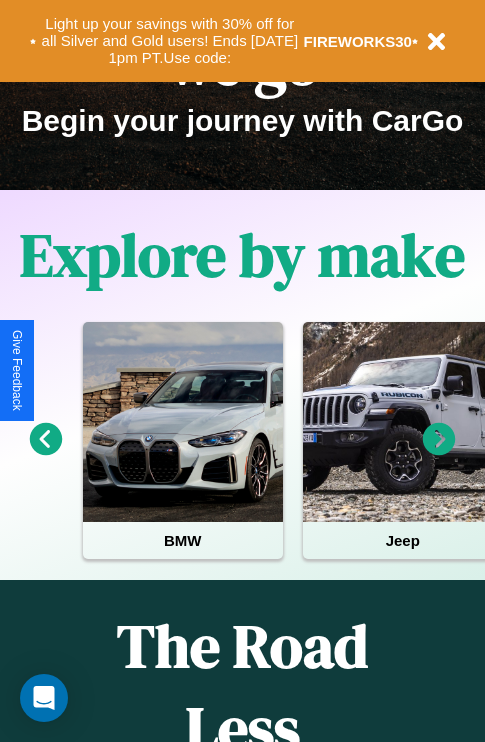 scroll, scrollTop: 0, scrollLeft: 0, axis: both 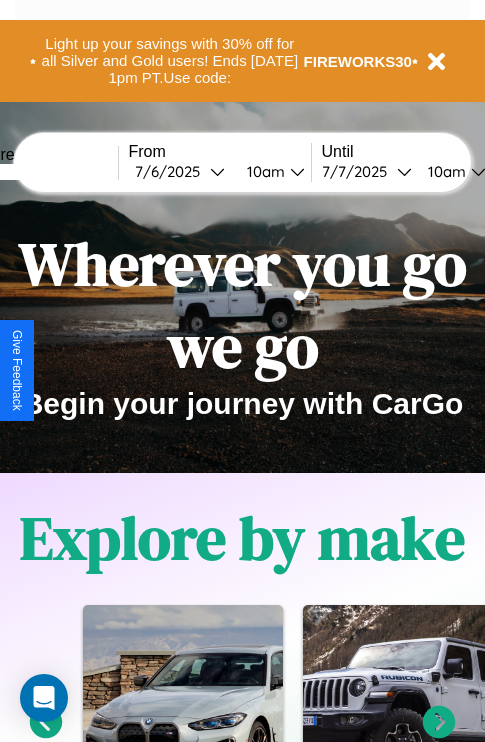 click at bounding box center (43, 172) 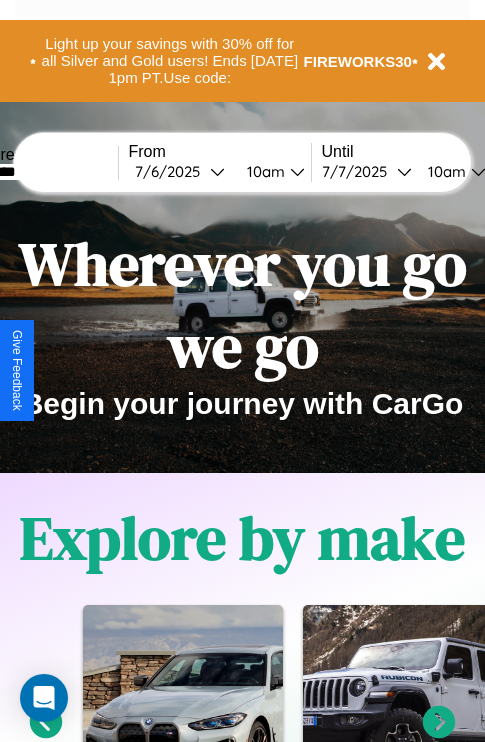 type on "********" 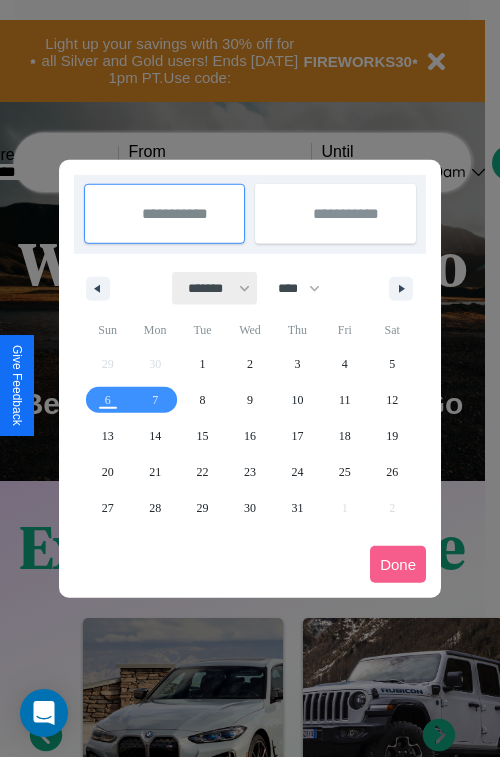 click on "******* ******** ***** ***** *** **** **** ****** ********* ******* ******** ********" at bounding box center [215, 288] 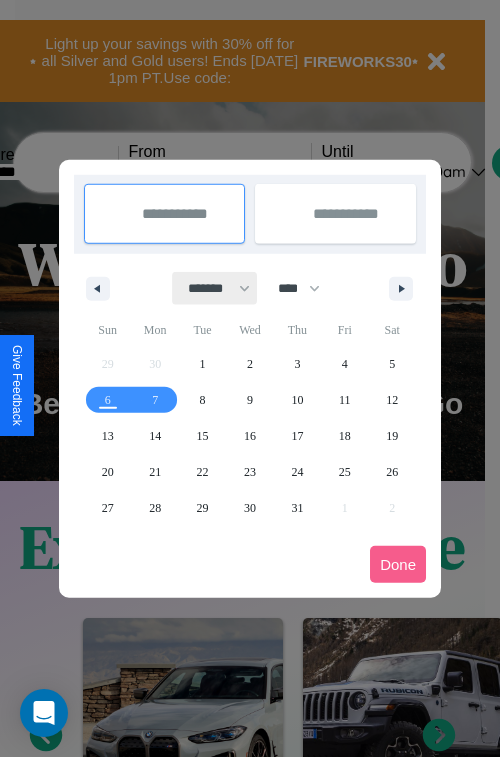 select on "*" 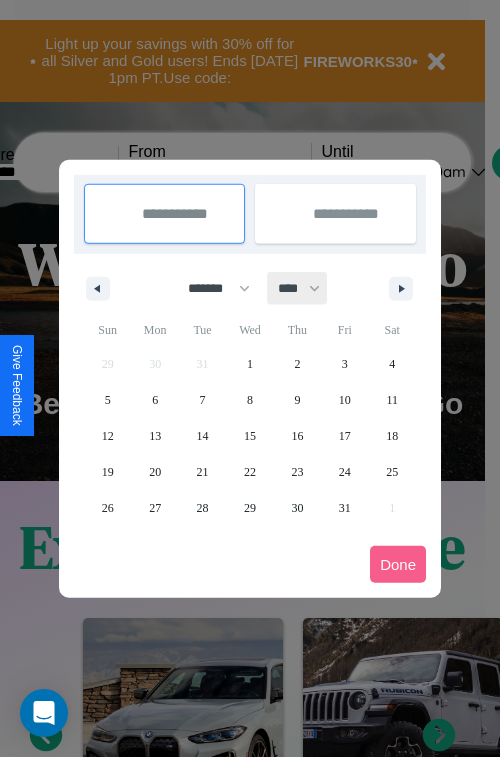 click on "**** **** **** **** **** **** **** **** **** **** **** **** **** **** **** **** **** **** **** **** **** **** **** **** **** **** **** **** **** **** **** **** **** **** **** **** **** **** **** **** **** **** **** **** **** **** **** **** **** **** **** **** **** **** **** **** **** **** **** **** **** **** **** **** **** **** **** **** **** **** **** **** **** **** **** **** **** **** **** **** **** **** **** **** **** **** **** **** **** **** **** **** **** **** **** **** **** **** **** **** **** **** **** **** **** **** **** **** **** **** **** **** **** **** **** **** **** **** **** **** ****" at bounding box center (298, 288) 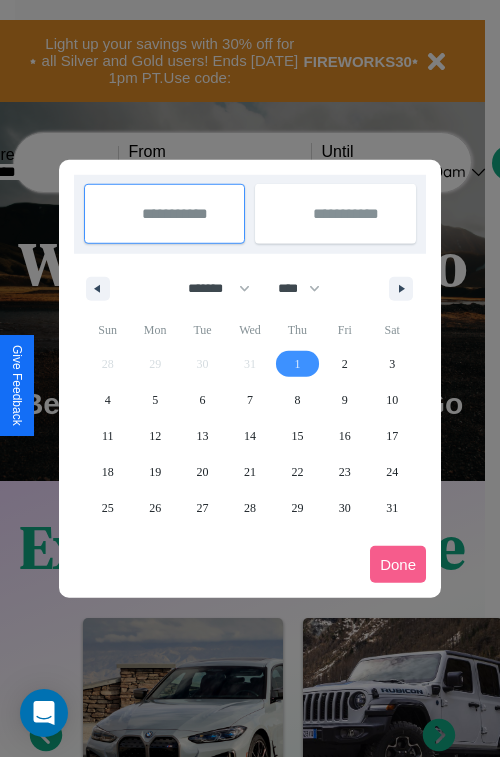 click on "1" at bounding box center (297, 364) 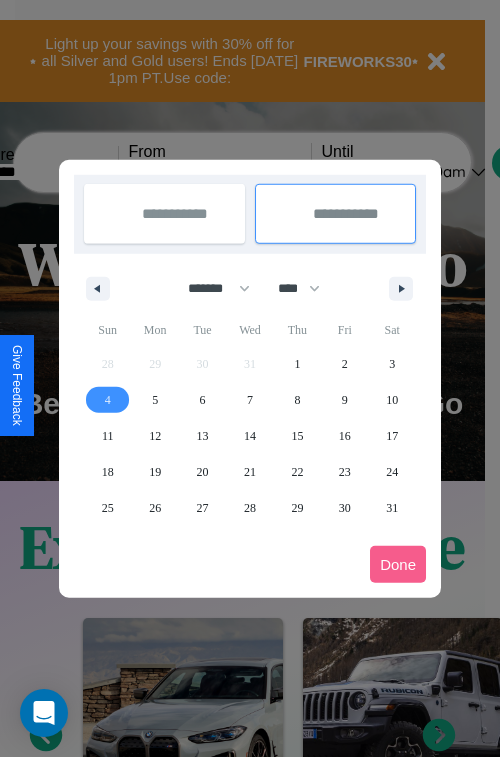 click on "4" at bounding box center (108, 400) 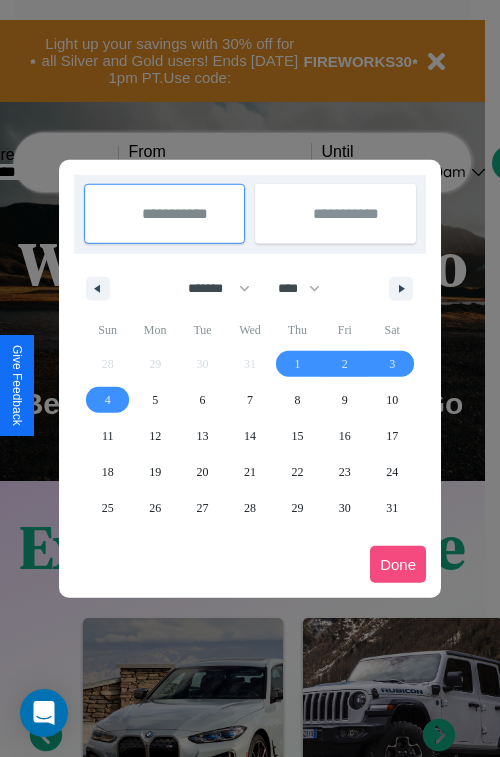 click on "Done" at bounding box center (398, 564) 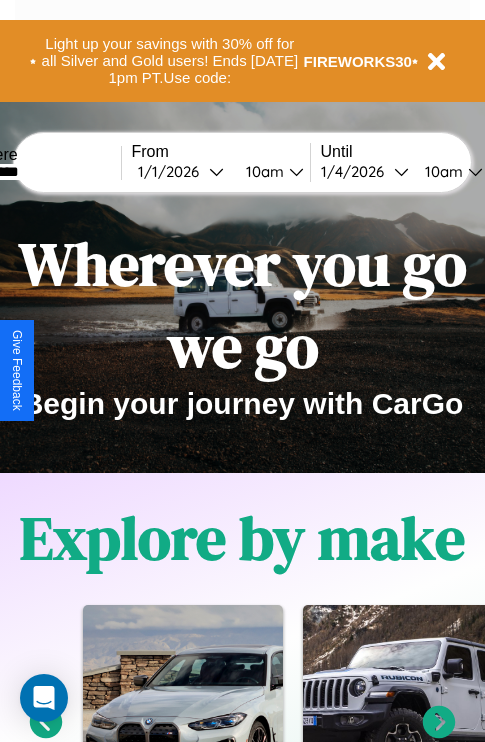 click on "10am" at bounding box center [262, 171] 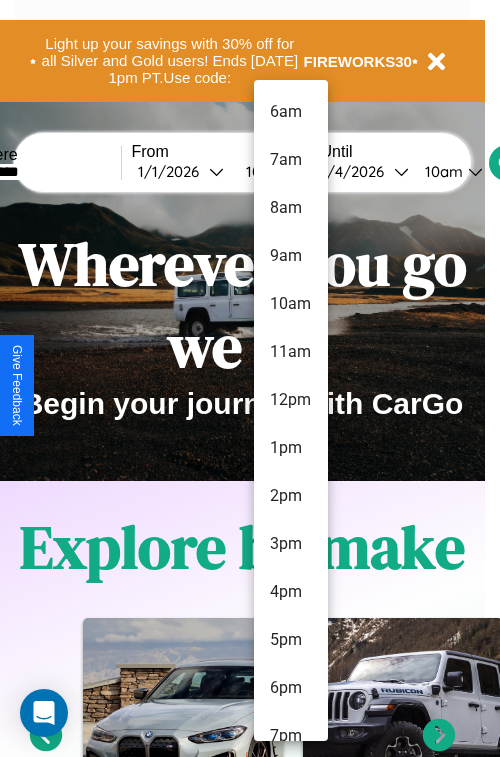 click on "5pm" at bounding box center (291, 640) 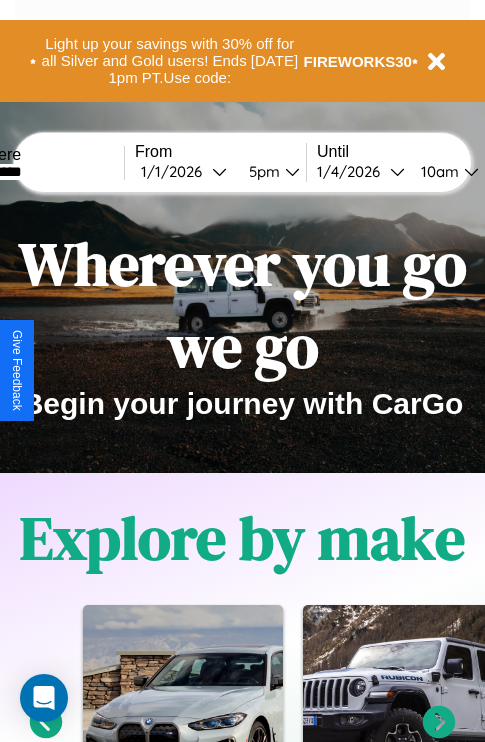 scroll, scrollTop: 0, scrollLeft: 61, axis: horizontal 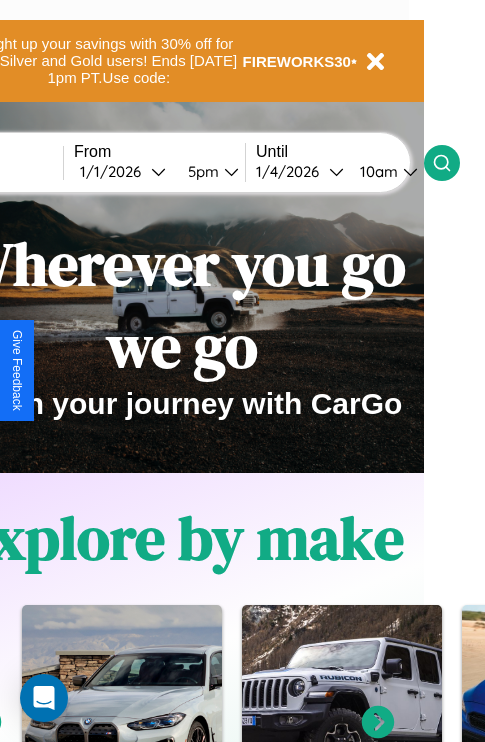 click 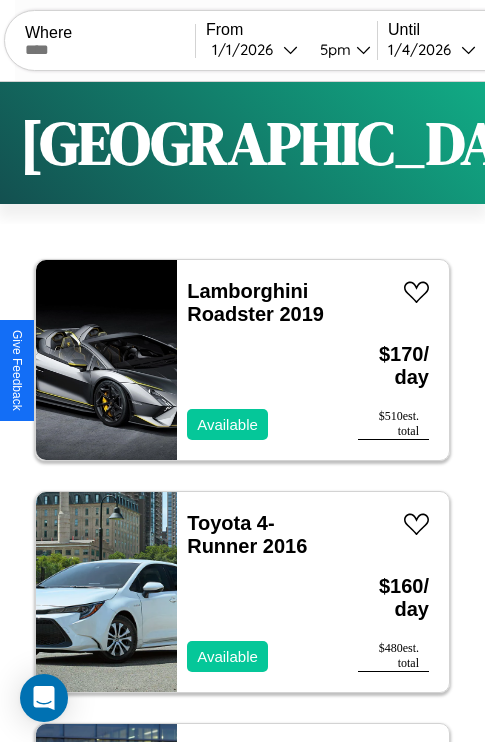 scroll, scrollTop: 66, scrollLeft: 0, axis: vertical 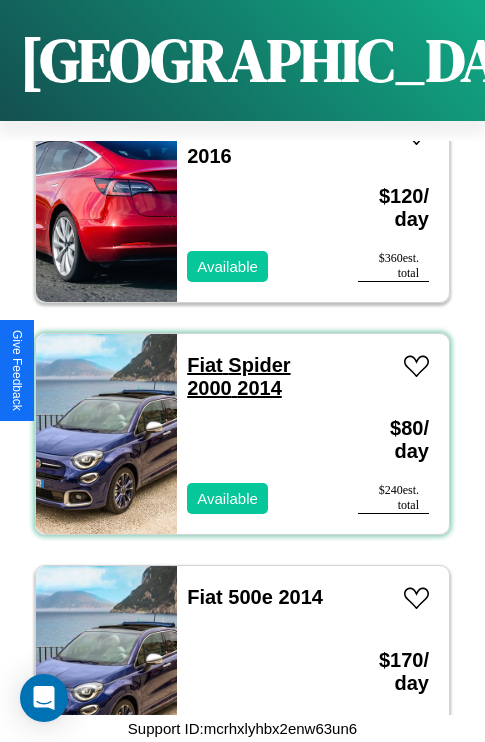 click on "Fiat   Spider 2000   2014" at bounding box center [238, 376] 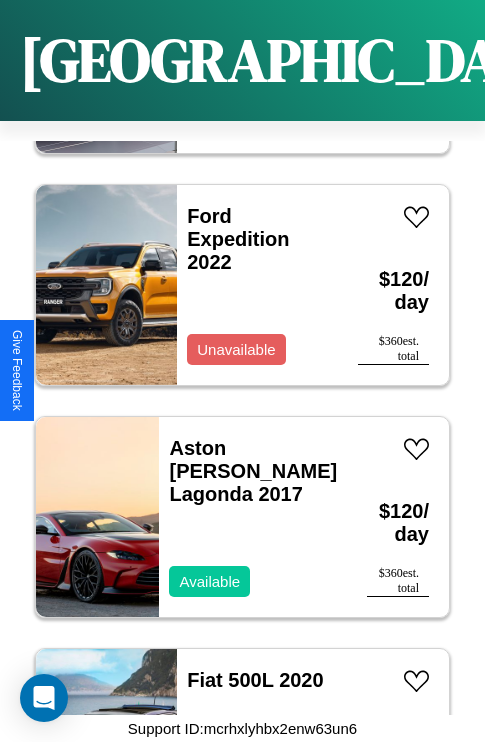 scroll, scrollTop: 20027, scrollLeft: 0, axis: vertical 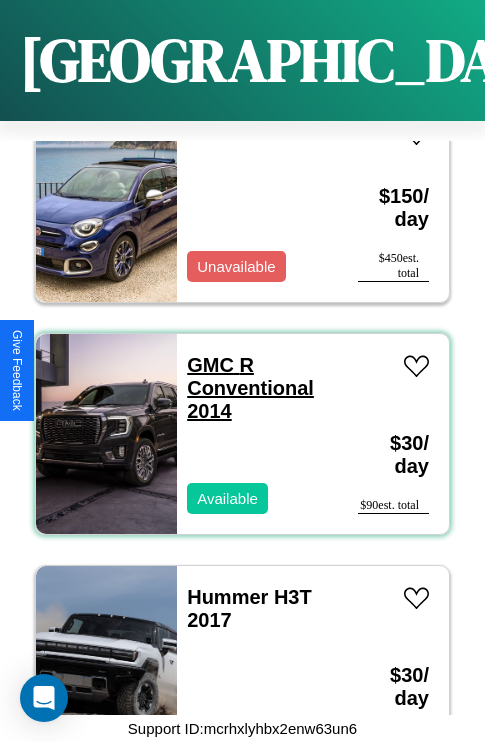 click on "GMC   R Conventional   2014" at bounding box center [250, 388] 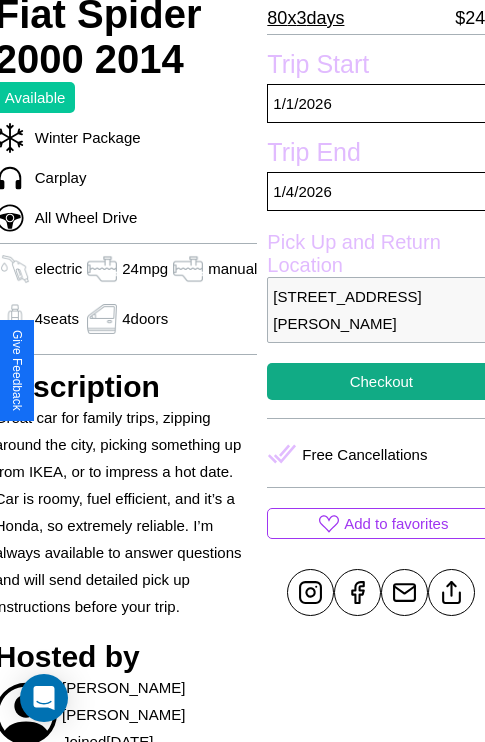 scroll, scrollTop: 499, scrollLeft: 80, axis: both 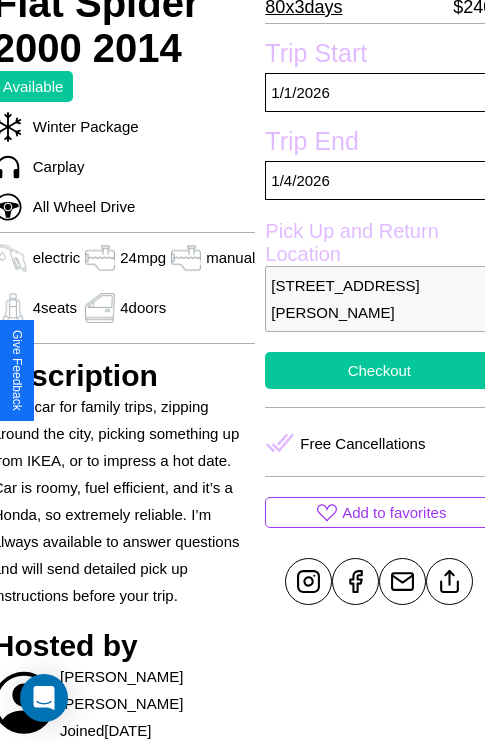 click on "Checkout" at bounding box center [379, 370] 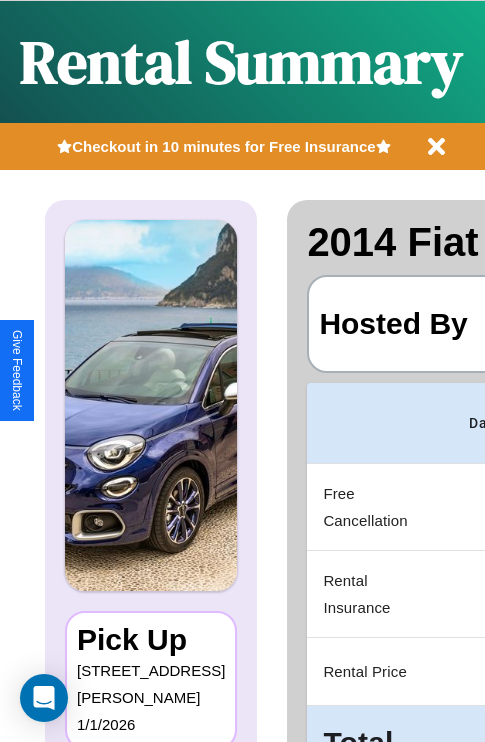 scroll, scrollTop: 0, scrollLeft: 378, axis: horizontal 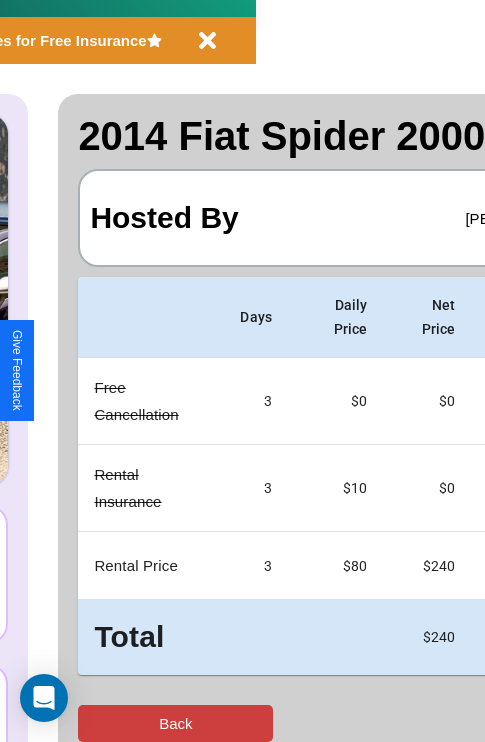 click on "Back" at bounding box center [175, 723] 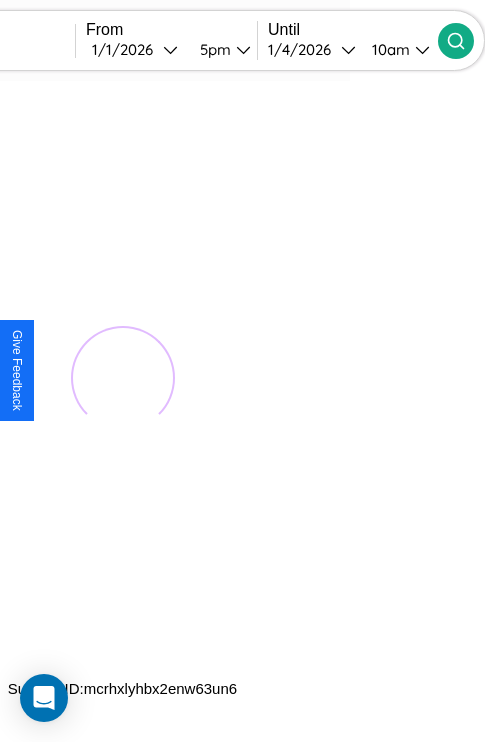 scroll, scrollTop: 0, scrollLeft: 0, axis: both 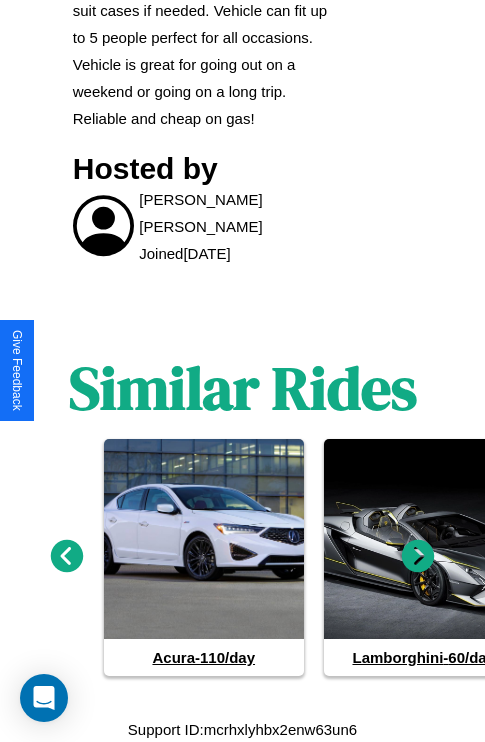 click 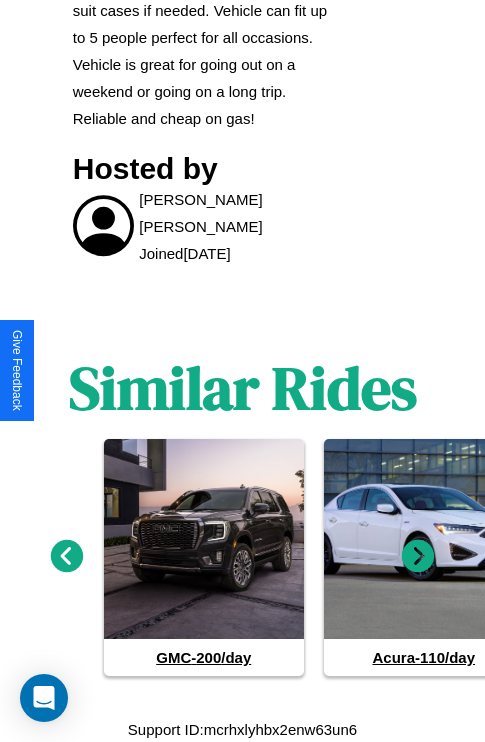 click 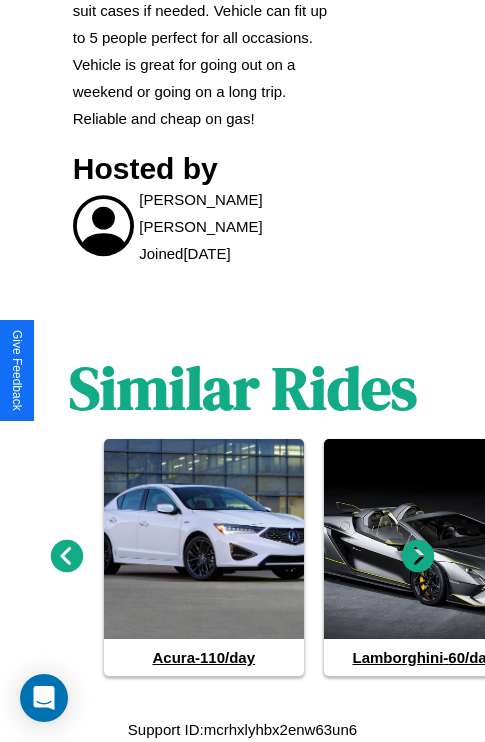 click 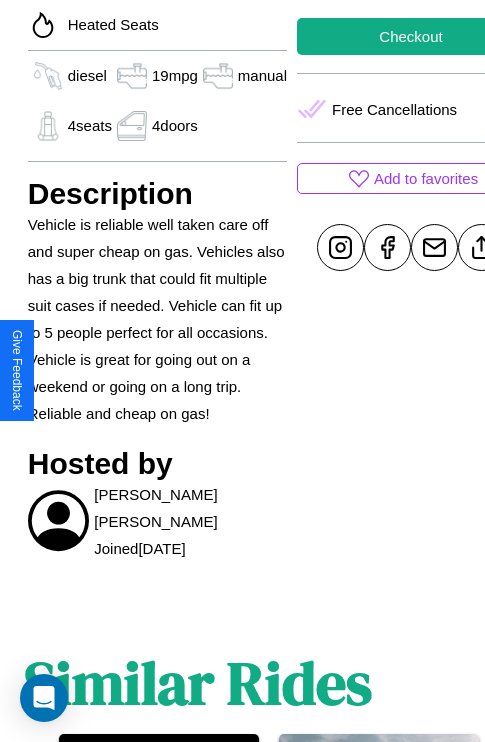 scroll, scrollTop: 709, scrollLeft: 59, axis: both 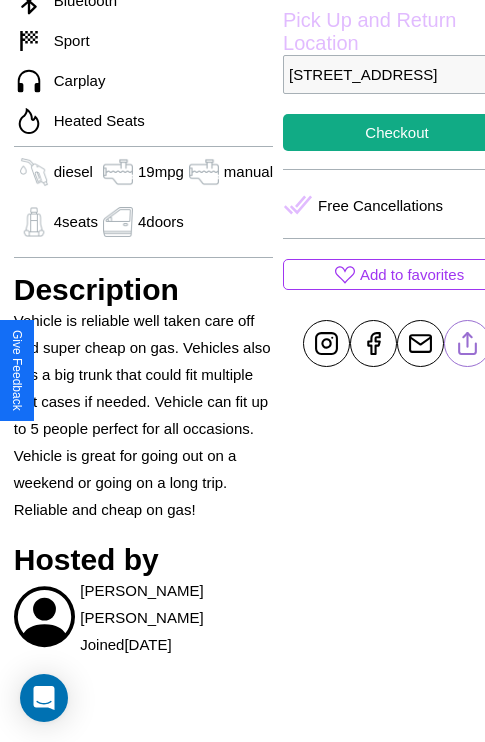 click 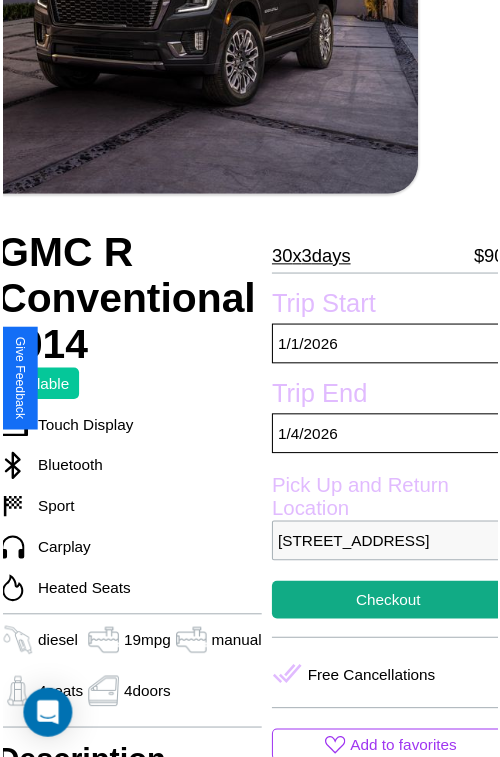 scroll, scrollTop: 220, scrollLeft: 79, axis: both 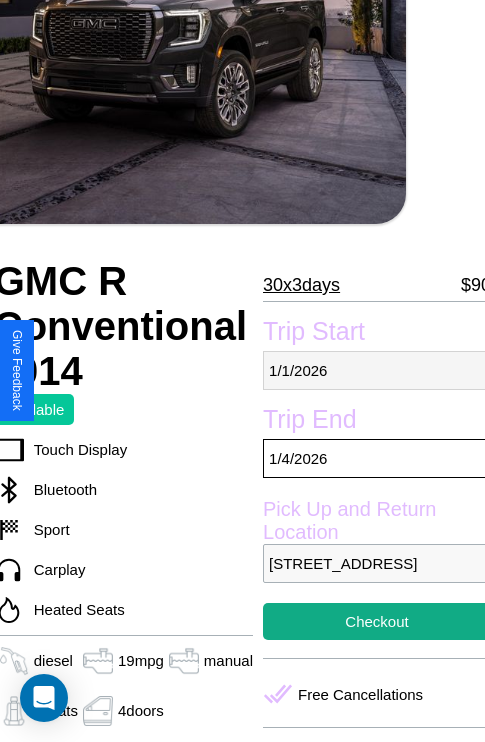 click on "1 / 1 / 2026" at bounding box center [377, 370] 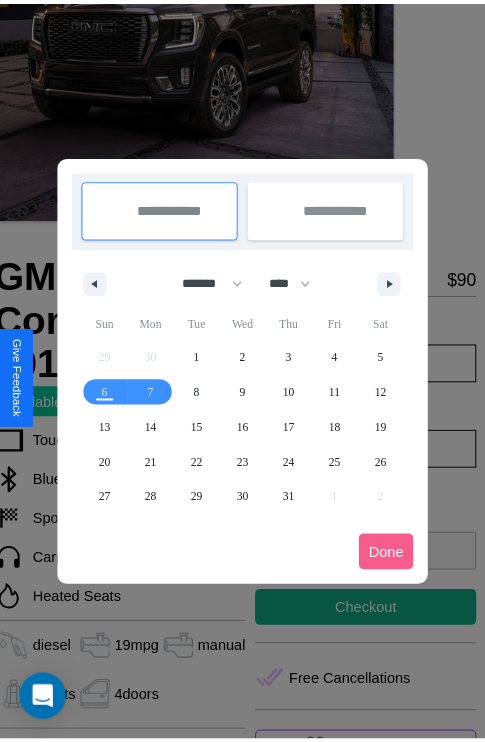 scroll, scrollTop: 0, scrollLeft: 79, axis: horizontal 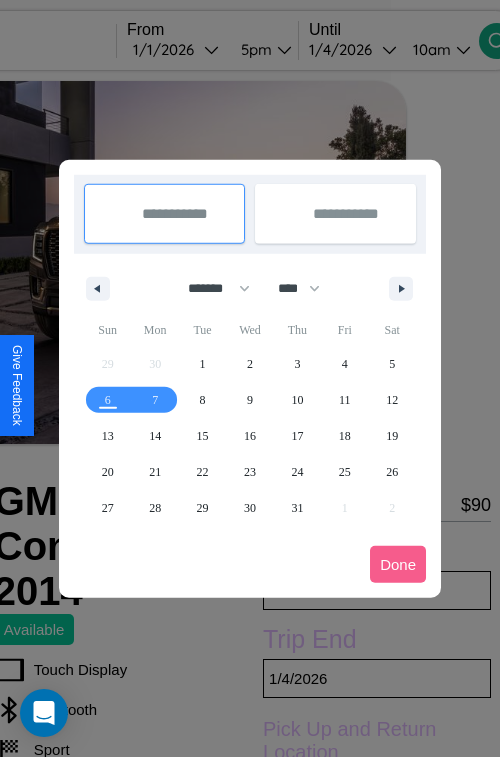 click at bounding box center (250, 378) 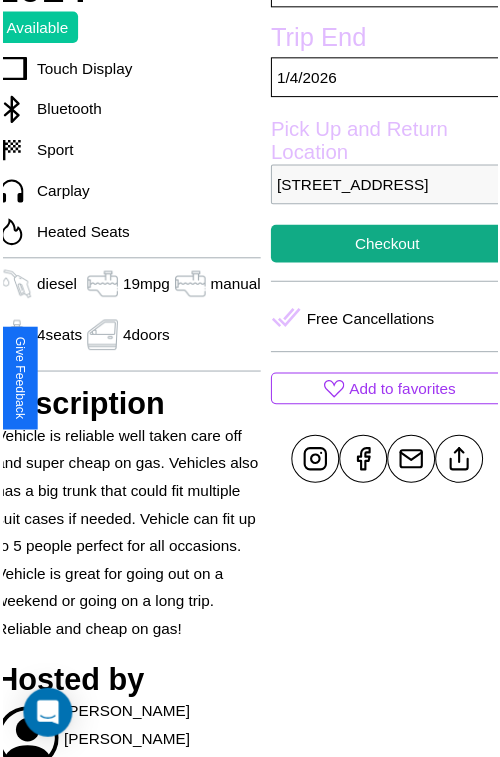 scroll, scrollTop: 640, scrollLeft: 79, axis: both 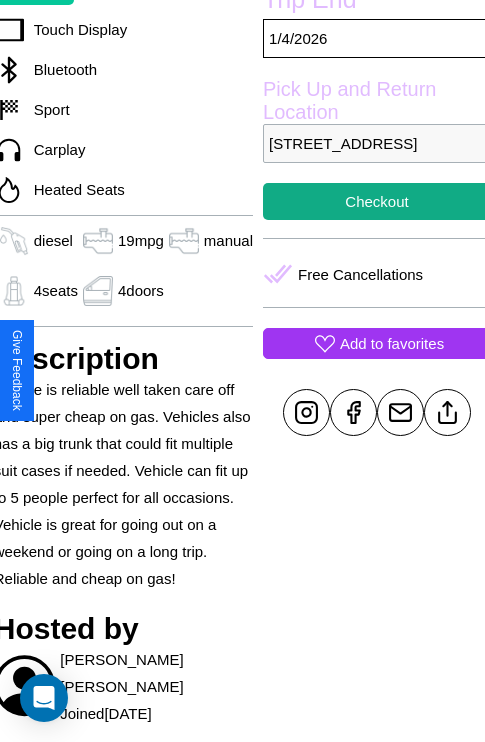 click on "Add to favorites" at bounding box center [392, 343] 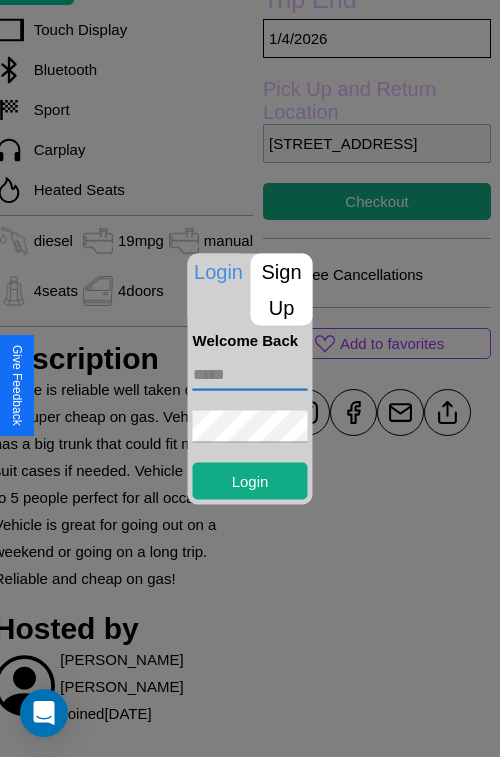 click at bounding box center [250, 374] 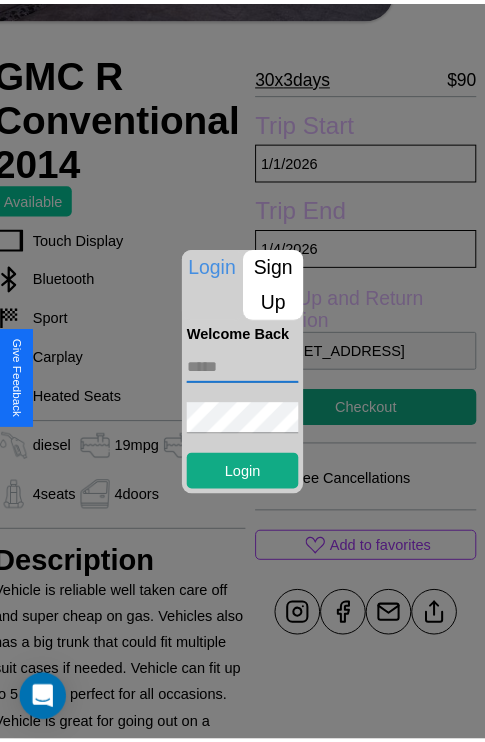 scroll, scrollTop: 419, scrollLeft: 79, axis: both 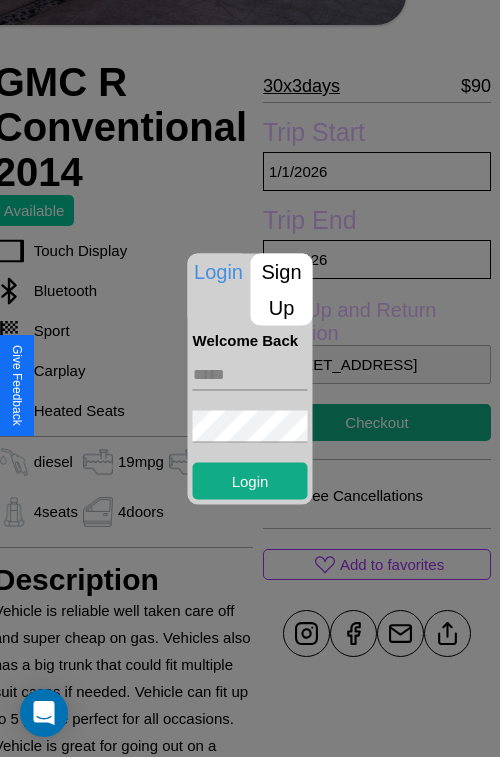 click at bounding box center (250, 378) 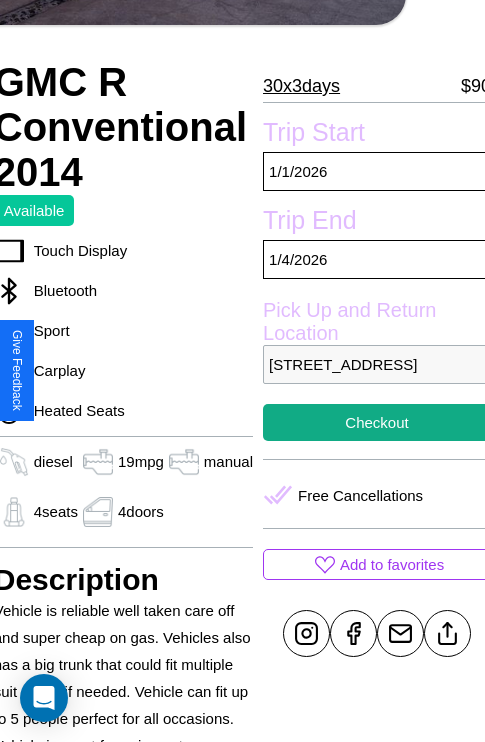 click on "842 Third Street  Budapest  13332 Hungary" at bounding box center [377, 364] 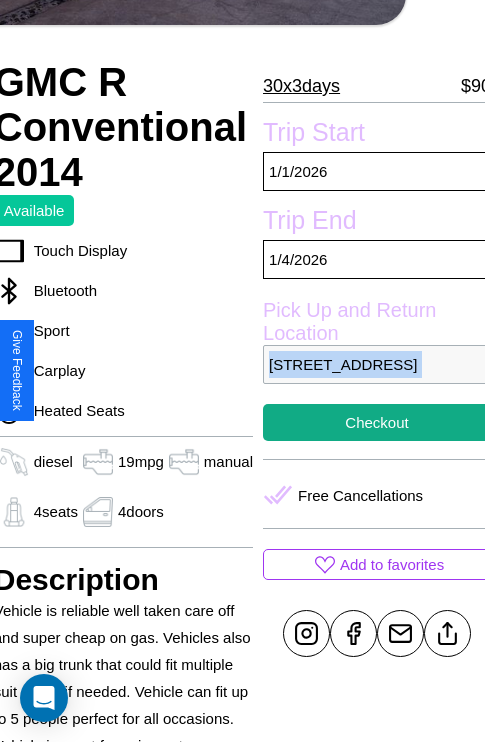 click on "842 Third Street  Budapest  13332 Hungary" at bounding box center (377, 364) 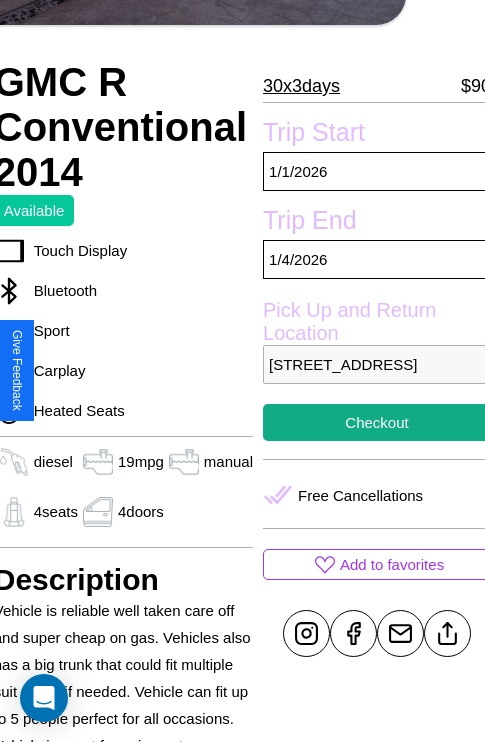 scroll, scrollTop: 498, scrollLeft: 79, axis: both 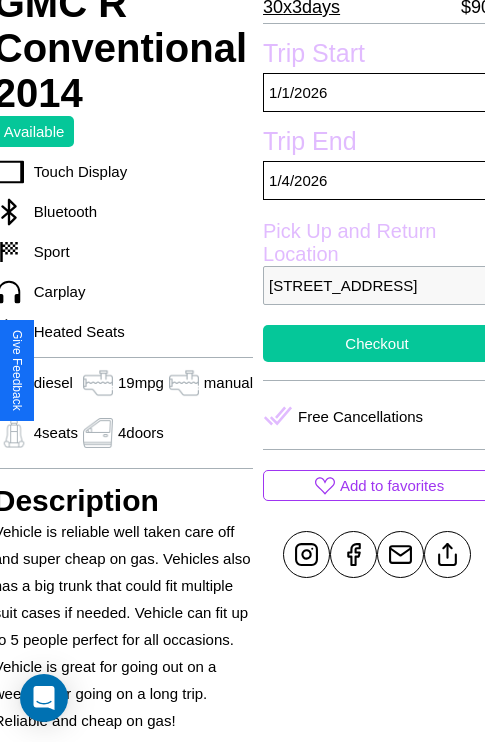 click on "Checkout" at bounding box center (377, 343) 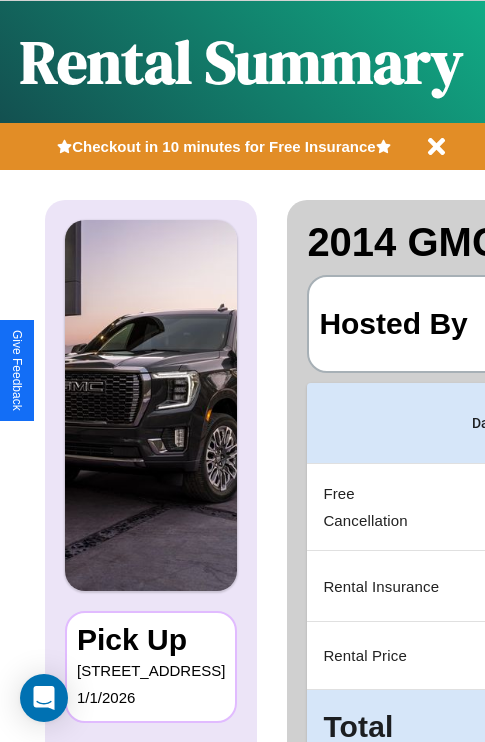 scroll, scrollTop: 0, scrollLeft: 378, axis: horizontal 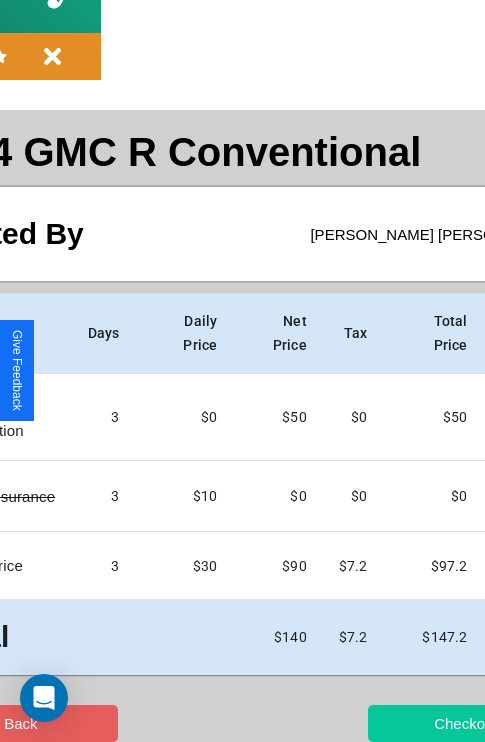 click on "Checkout" at bounding box center [465, 723] 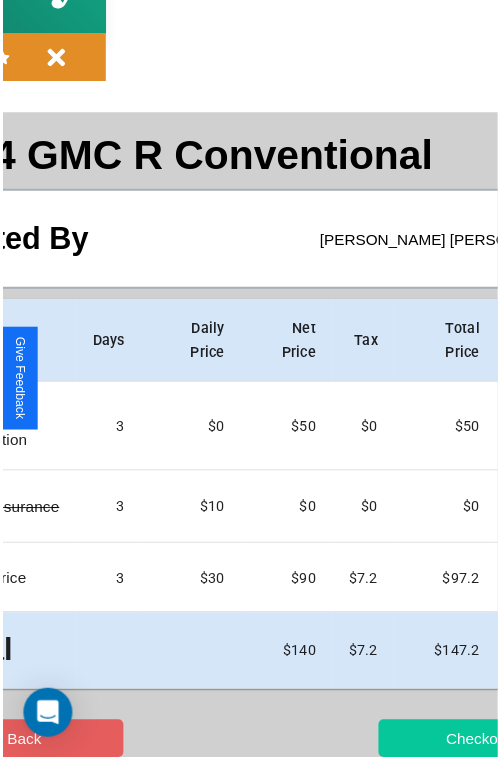 scroll, scrollTop: 0, scrollLeft: 0, axis: both 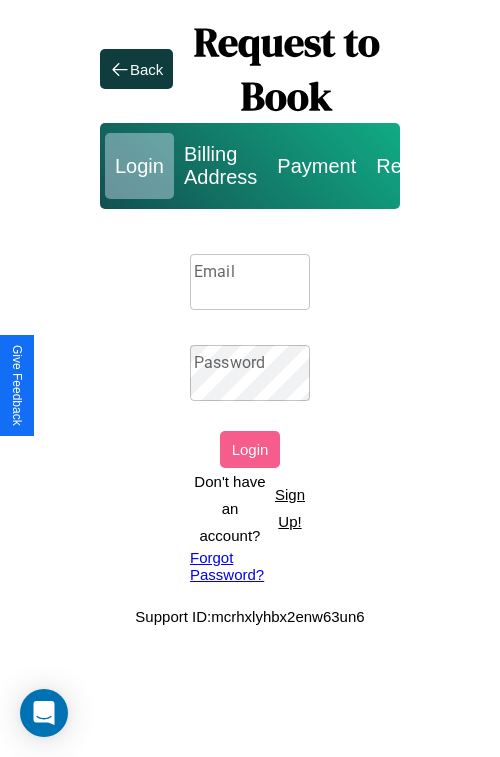 click on "Email" at bounding box center (250, 282) 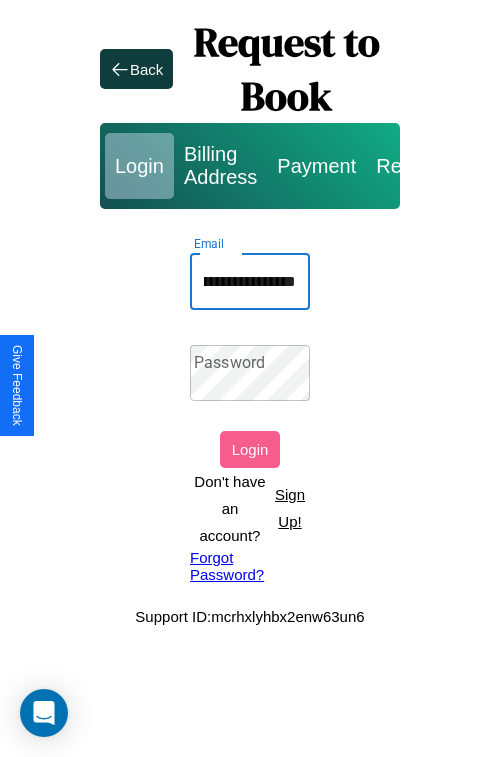 scroll, scrollTop: 0, scrollLeft: 87, axis: horizontal 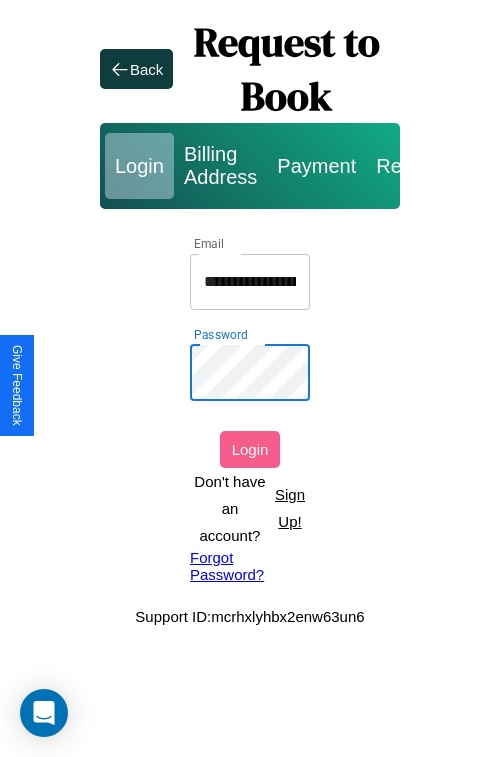 click on "Login" at bounding box center (250, 449) 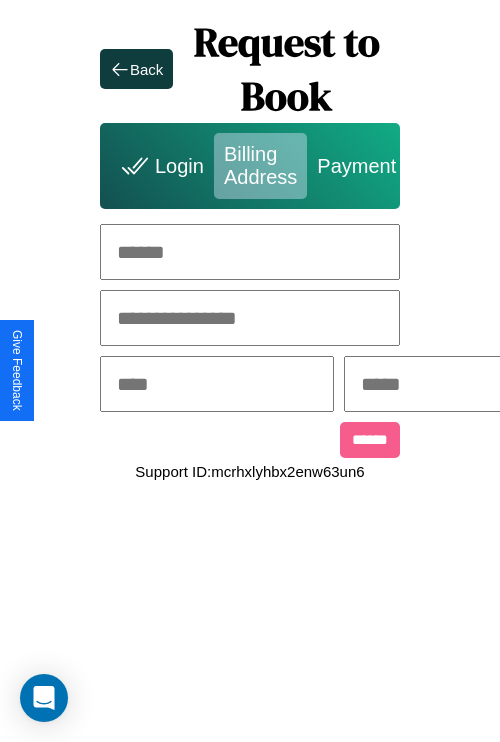 click at bounding box center (250, 252) 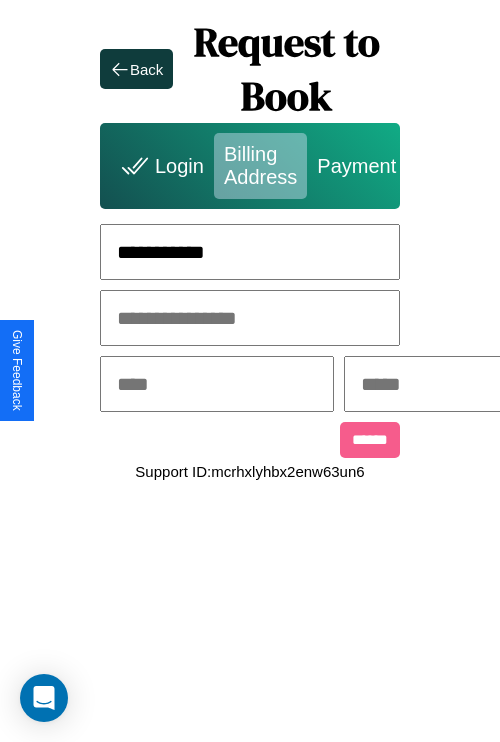 type on "**********" 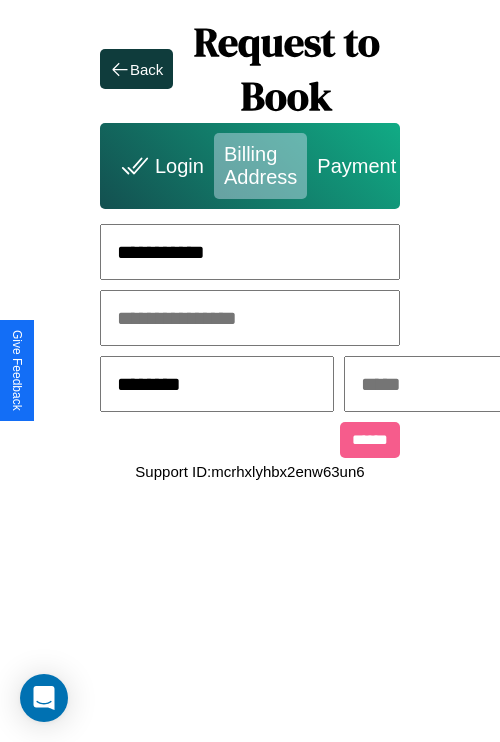 type on "********" 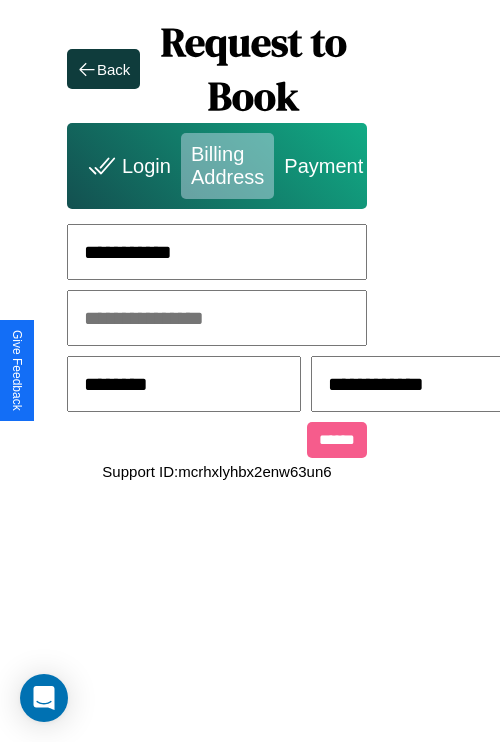 scroll, scrollTop: 0, scrollLeft: 517, axis: horizontal 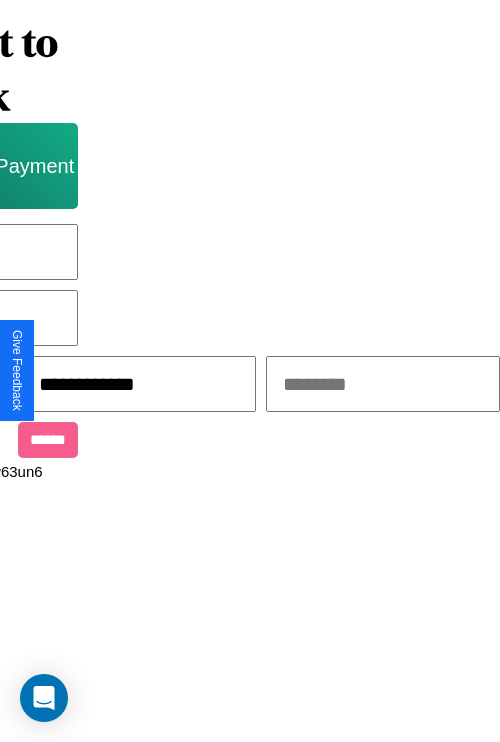type on "**********" 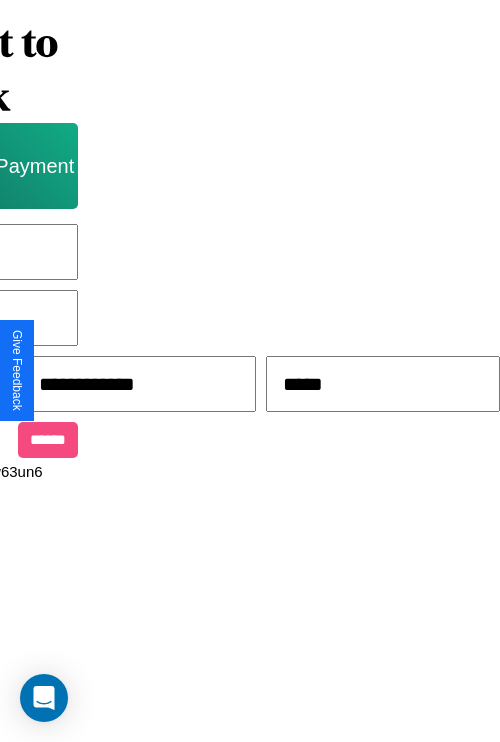 type on "*****" 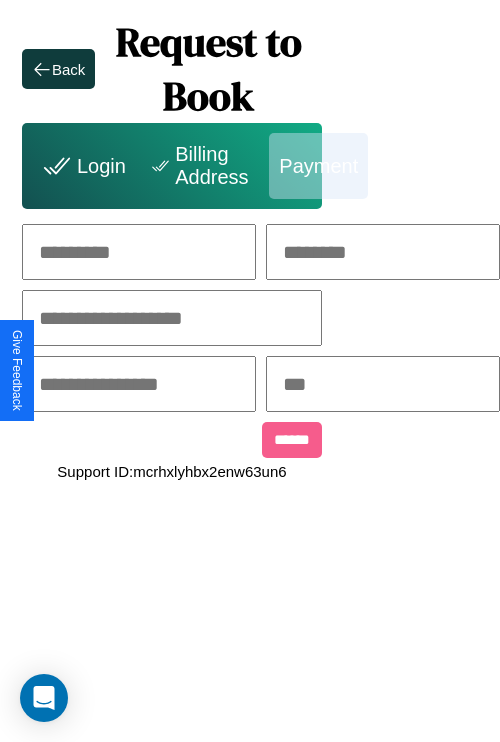 scroll, scrollTop: 0, scrollLeft: 208, axis: horizontal 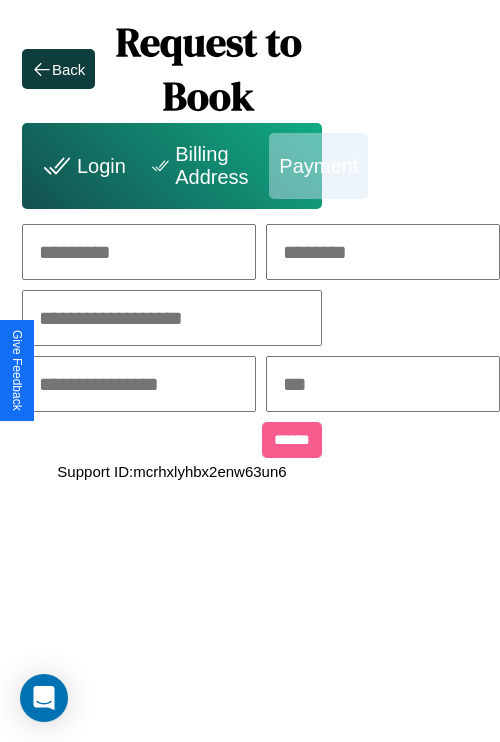 click at bounding box center [139, 252] 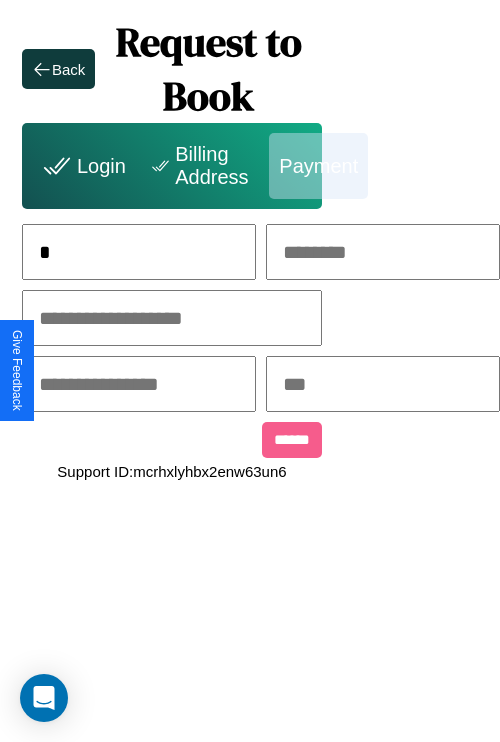 scroll, scrollTop: 0, scrollLeft: 131, axis: horizontal 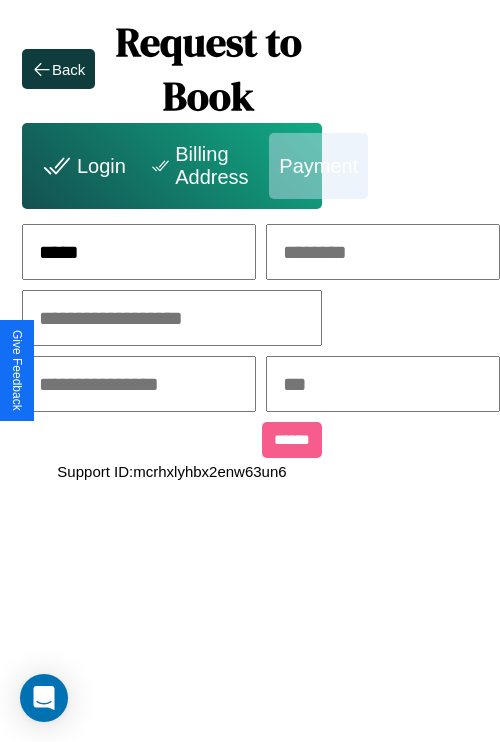 type on "*****" 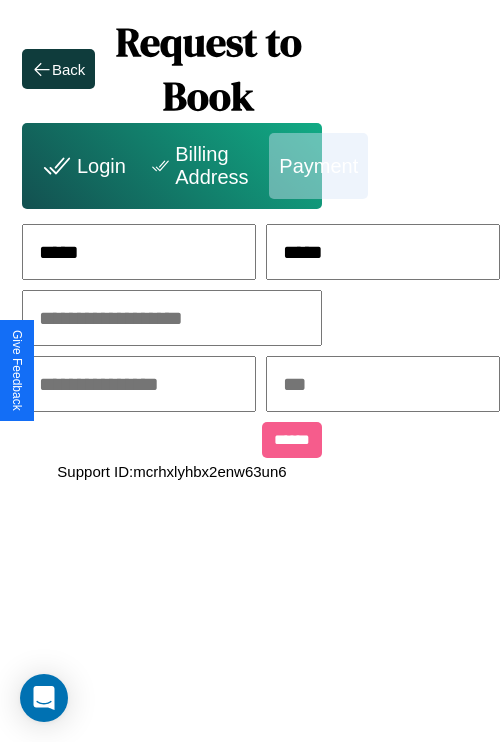 type on "*****" 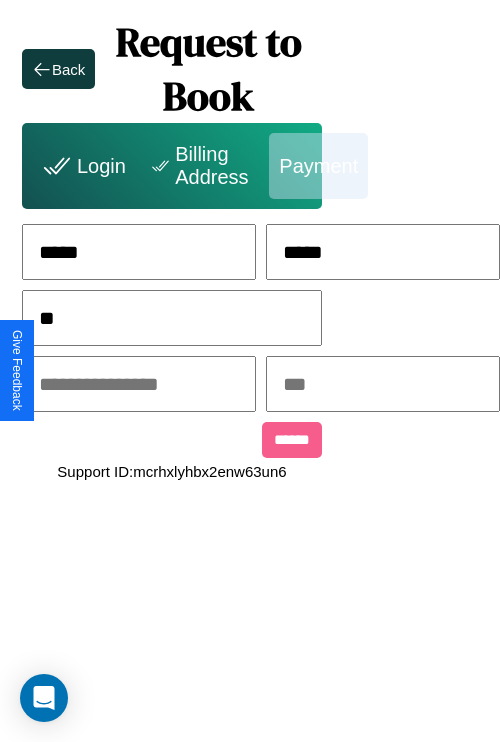 scroll, scrollTop: 0, scrollLeft: 128, axis: horizontal 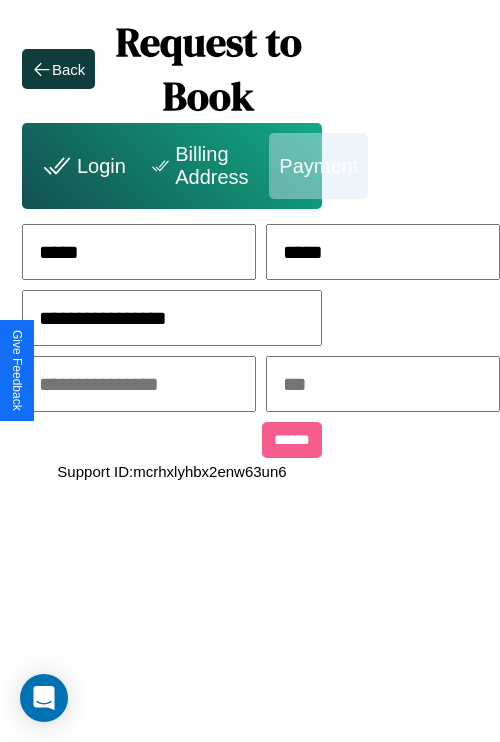 type on "**********" 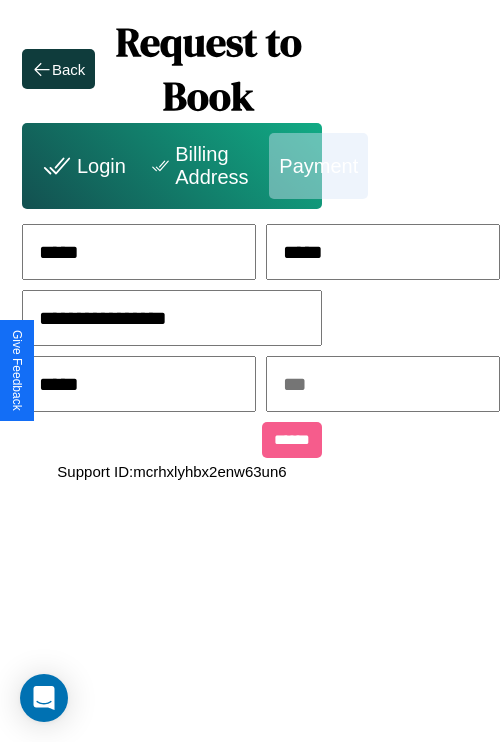 type on "*****" 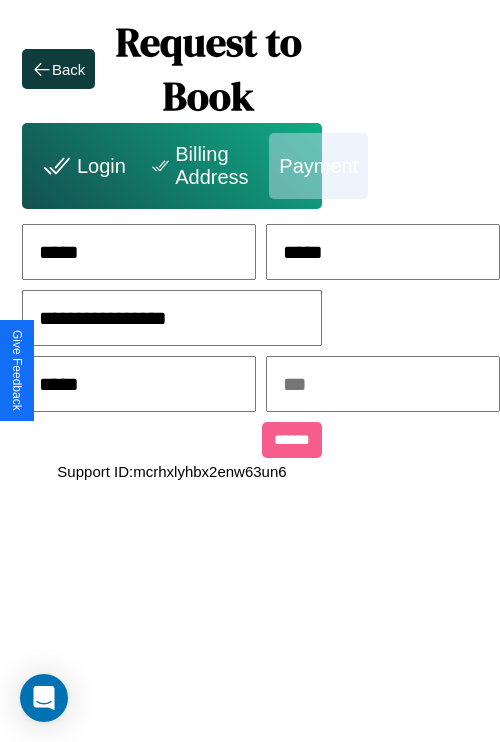 click at bounding box center [383, 384] 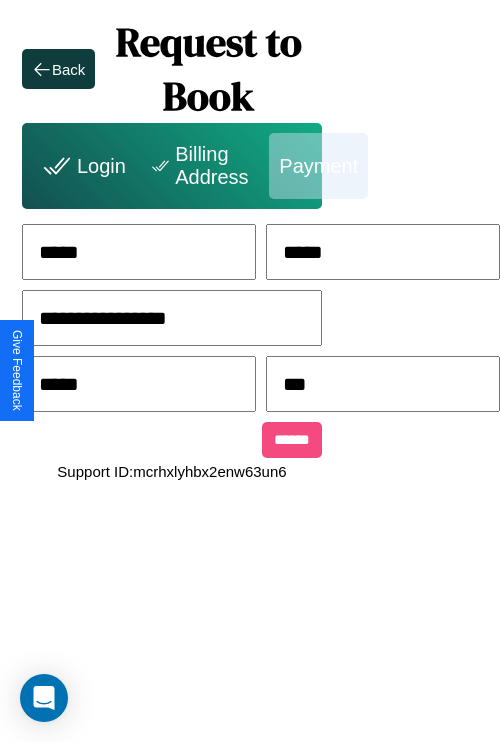 type on "***" 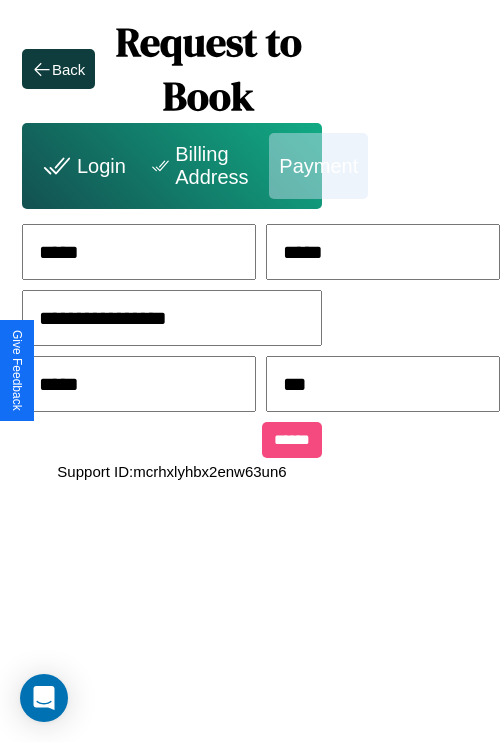 click on "******" at bounding box center (292, 440) 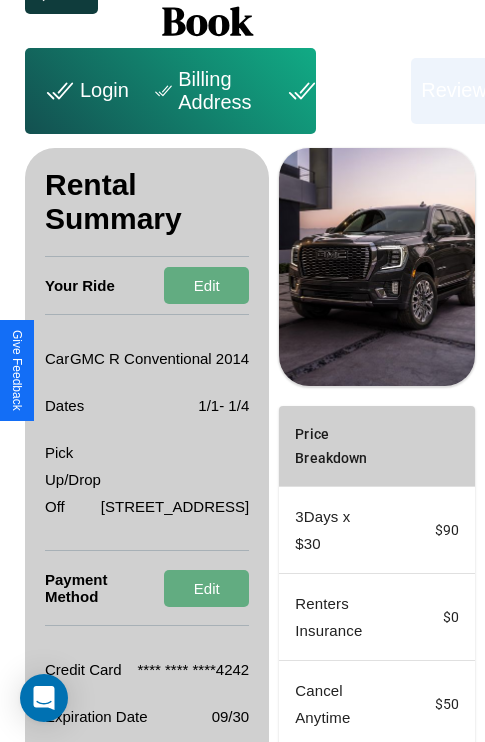 scroll, scrollTop: 536, scrollLeft: 72, axis: both 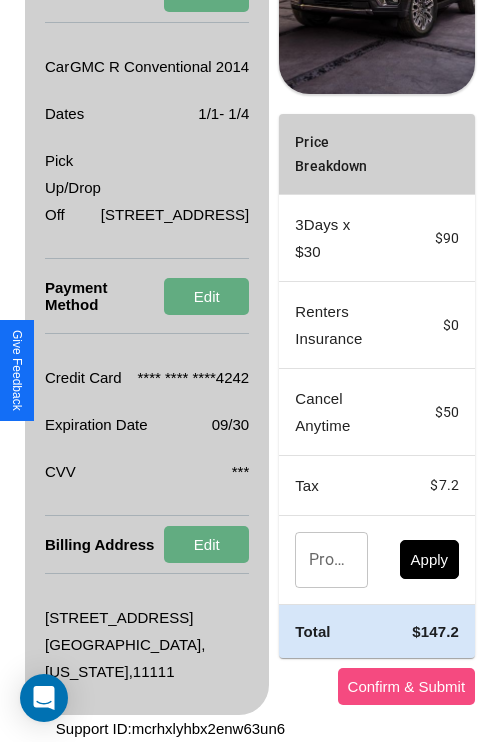 click on "Confirm & Submit" at bounding box center (407, 686) 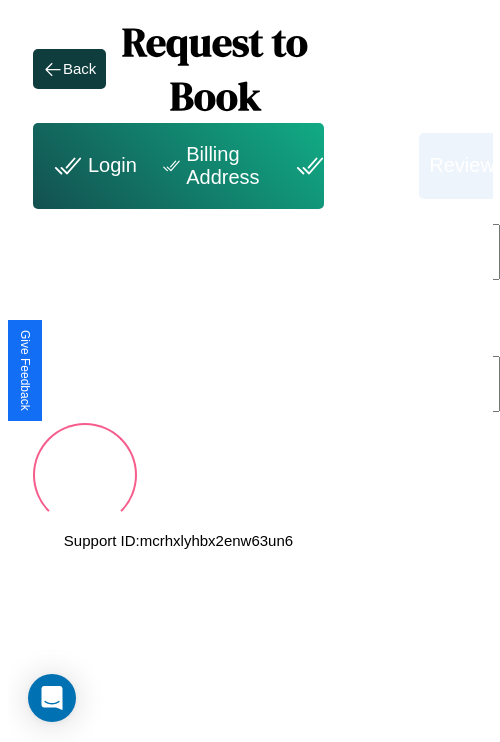 scroll, scrollTop: 0, scrollLeft: 72, axis: horizontal 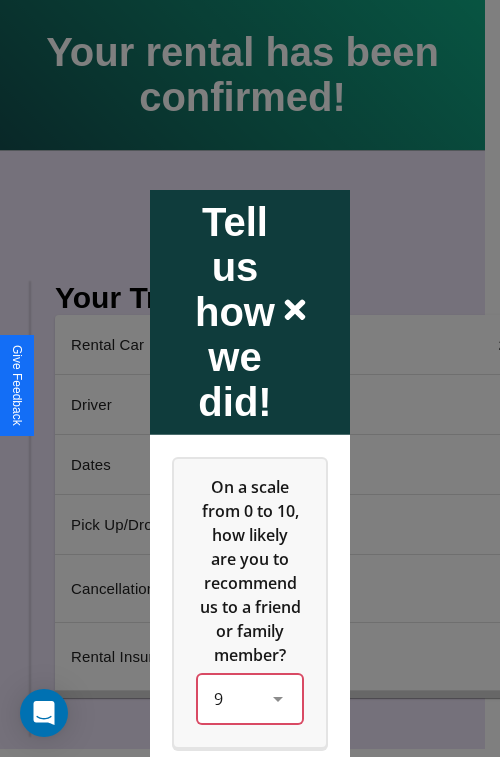 click on "9" at bounding box center [250, 698] 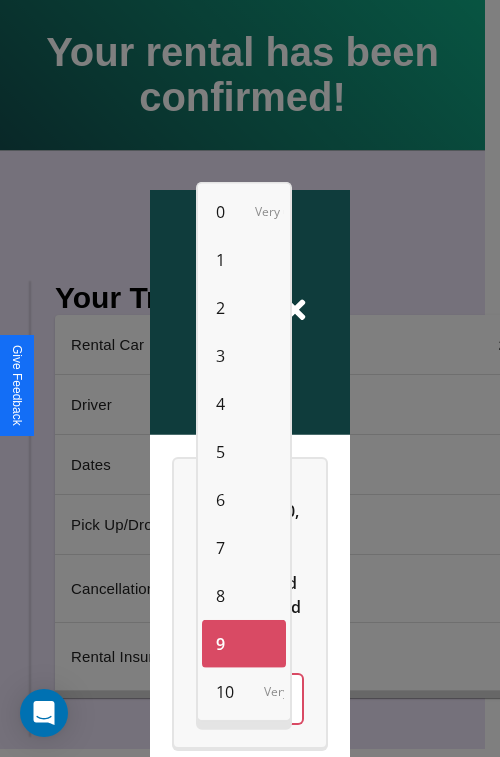 click on "8" at bounding box center [220, 596] 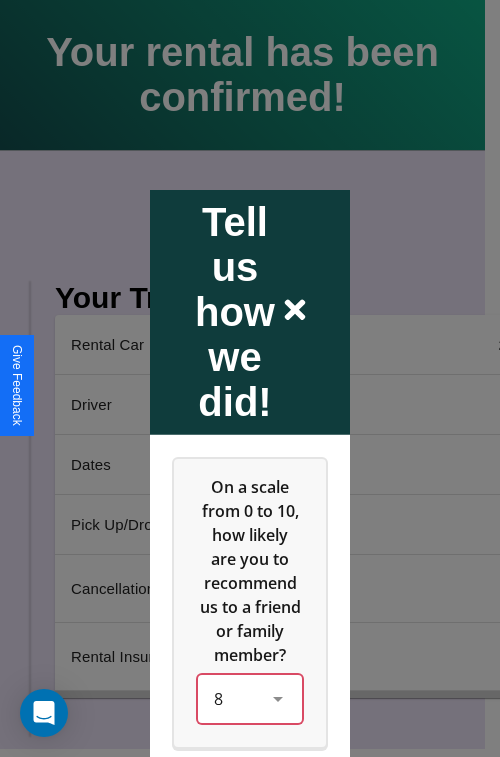 scroll, scrollTop: 286, scrollLeft: 0, axis: vertical 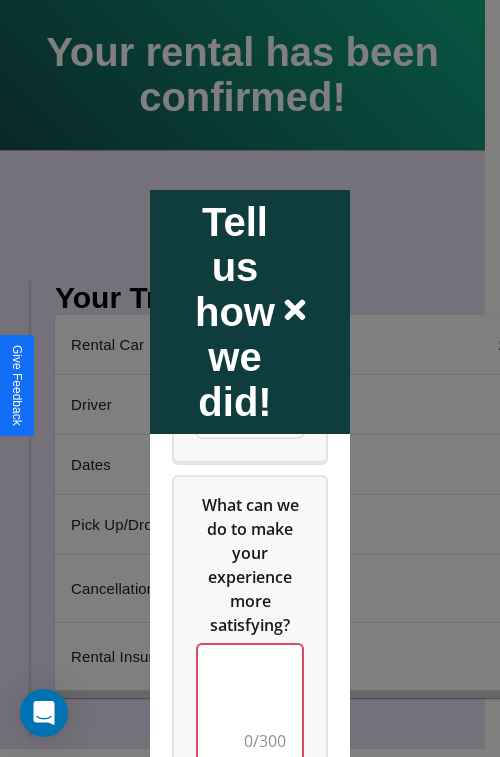 click at bounding box center [250, 704] 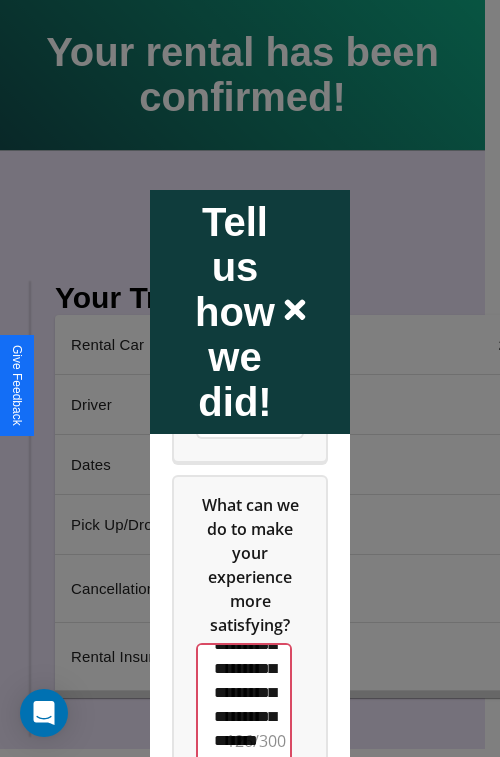 scroll, scrollTop: 516, scrollLeft: 0, axis: vertical 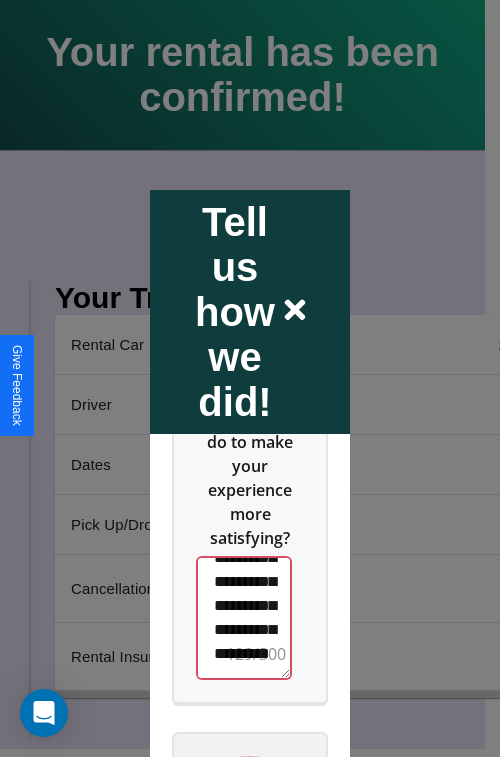 type on "**********" 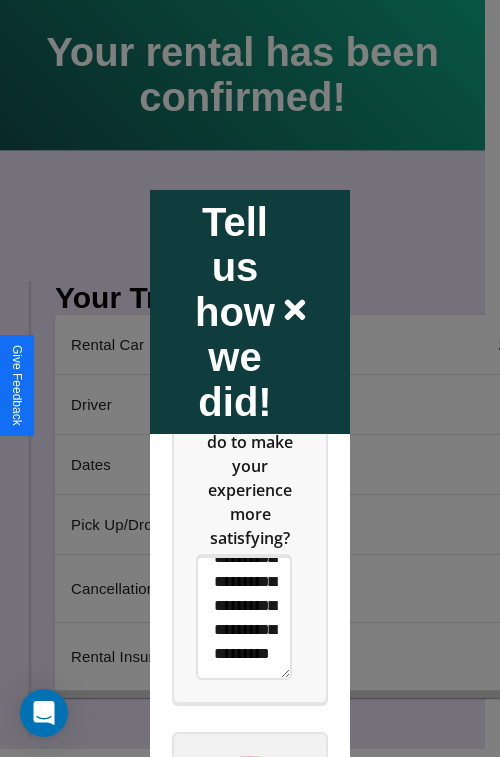 click on "****" at bounding box center [250, 761] 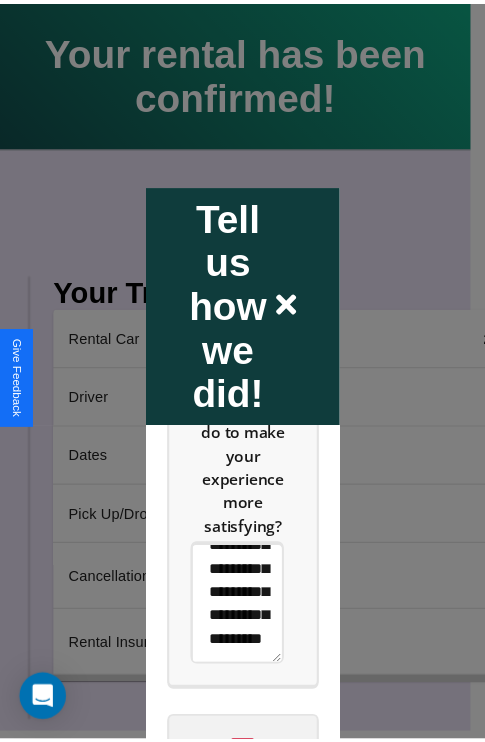 scroll, scrollTop: 0, scrollLeft: 0, axis: both 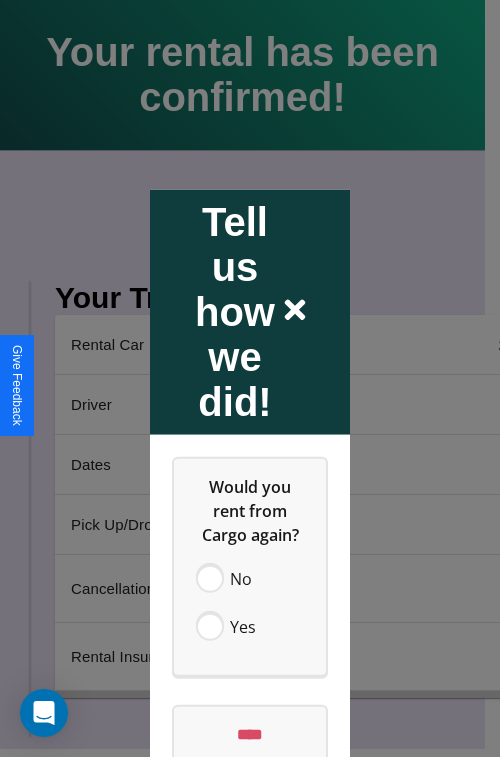 click at bounding box center [250, 378] 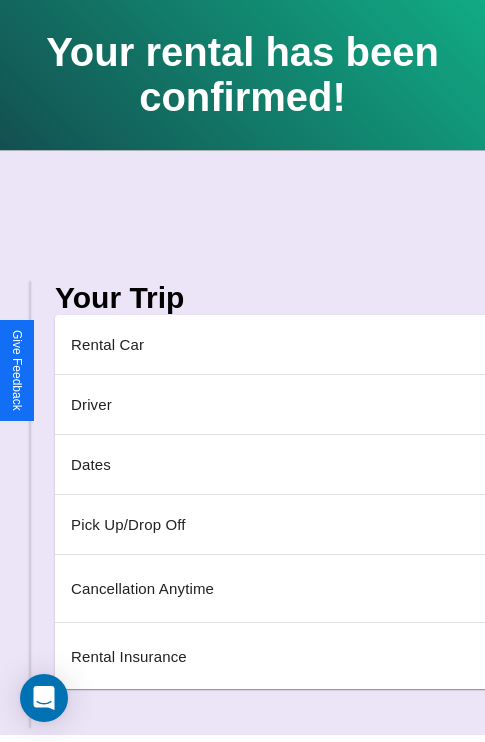 scroll, scrollTop: 0, scrollLeft: 235, axis: horizontal 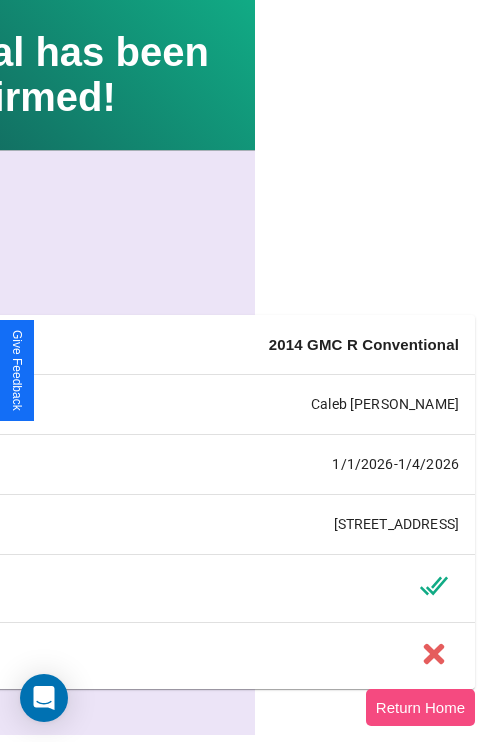 click on "Return Home" at bounding box center (420, 707) 